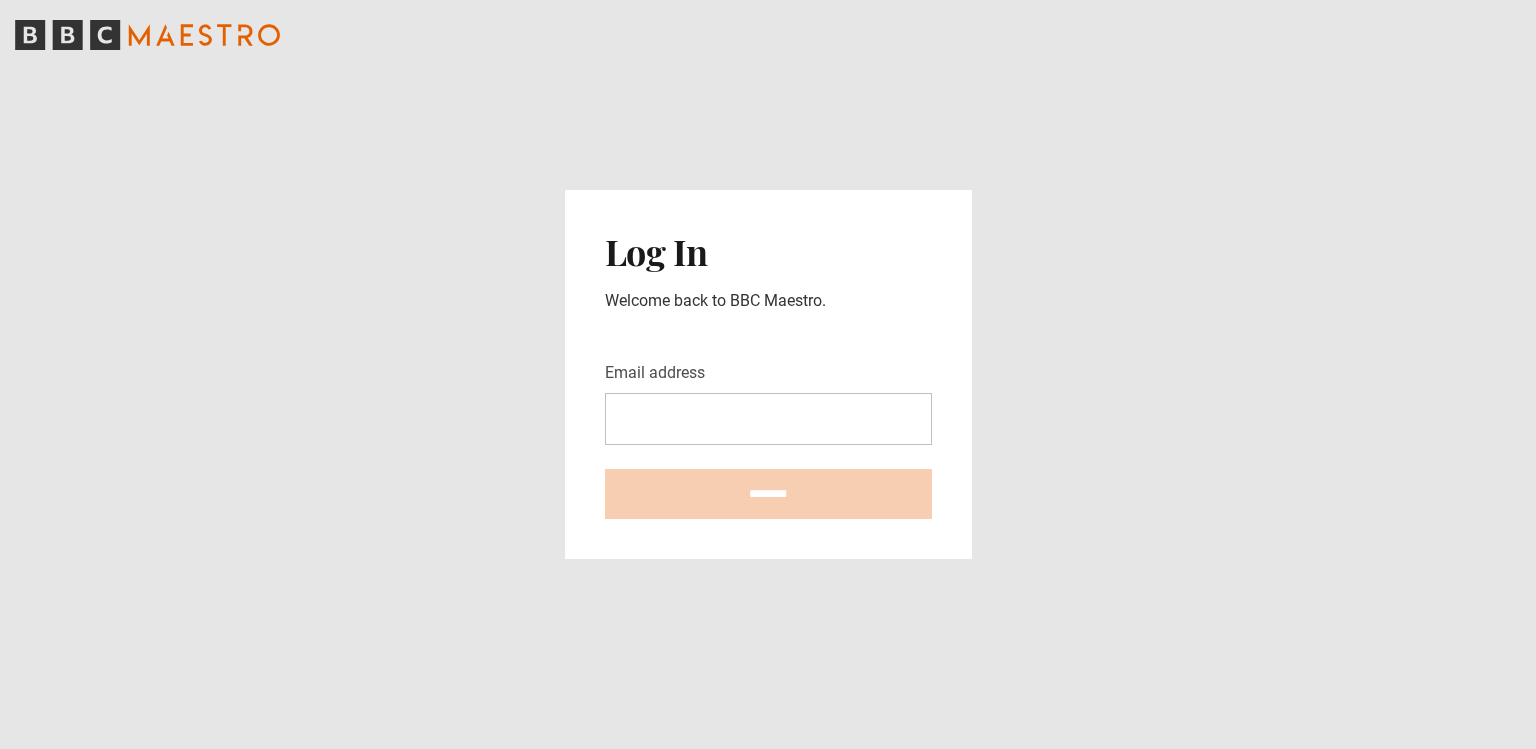 scroll, scrollTop: 0, scrollLeft: 0, axis: both 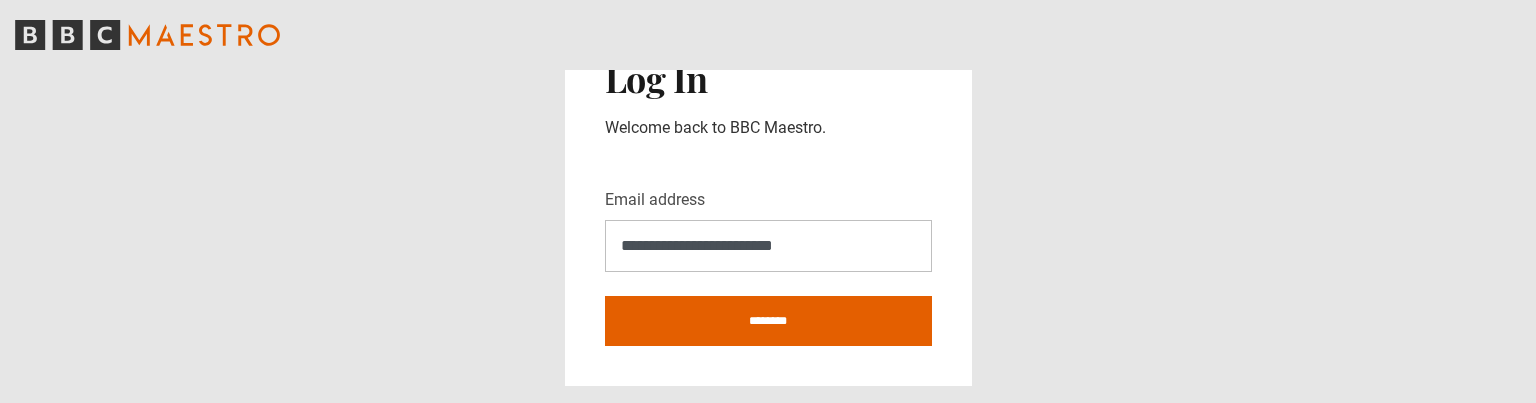 type on "**********" 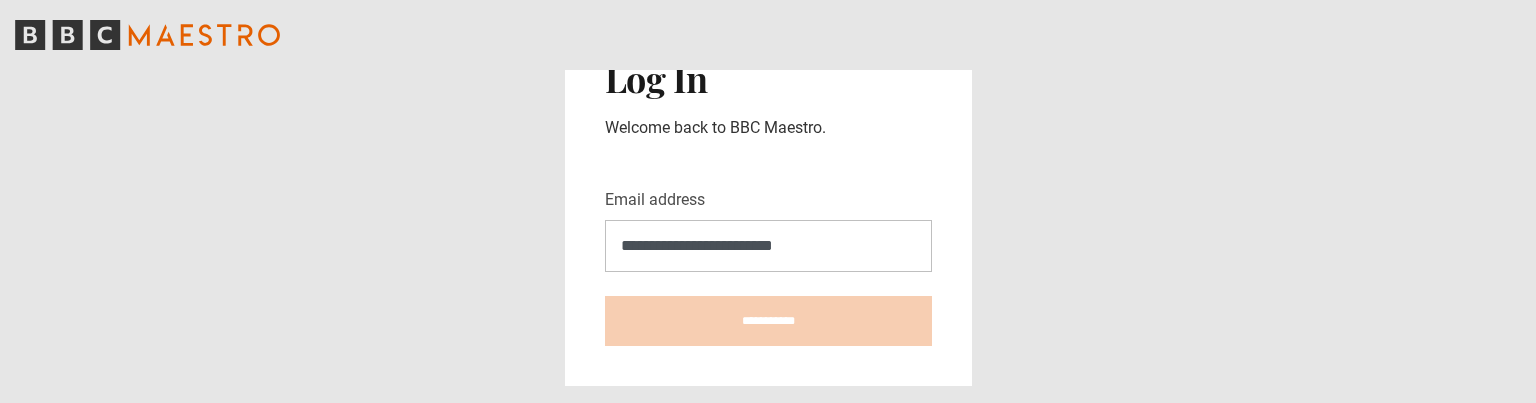 type on "**********" 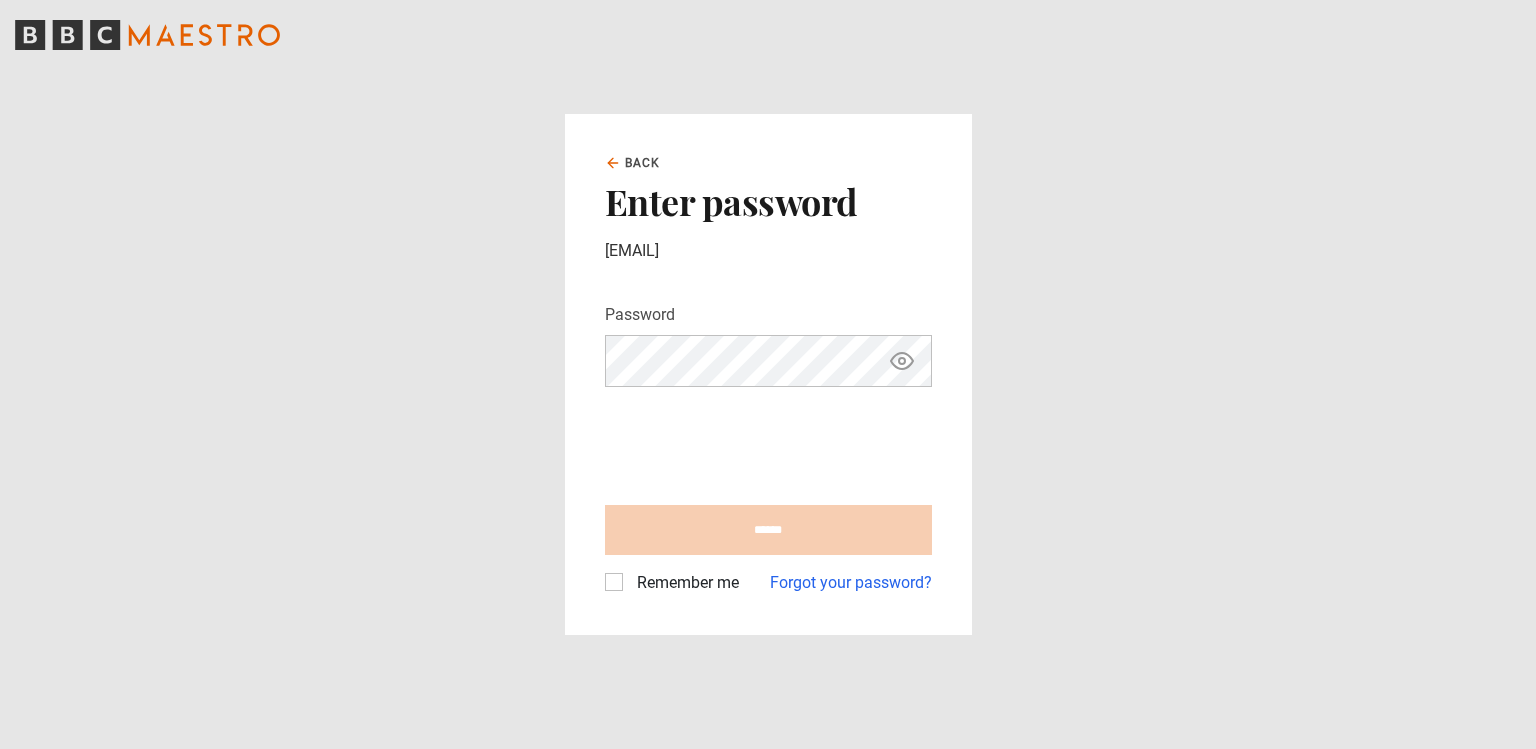 click on "Remember me" at bounding box center [684, 583] 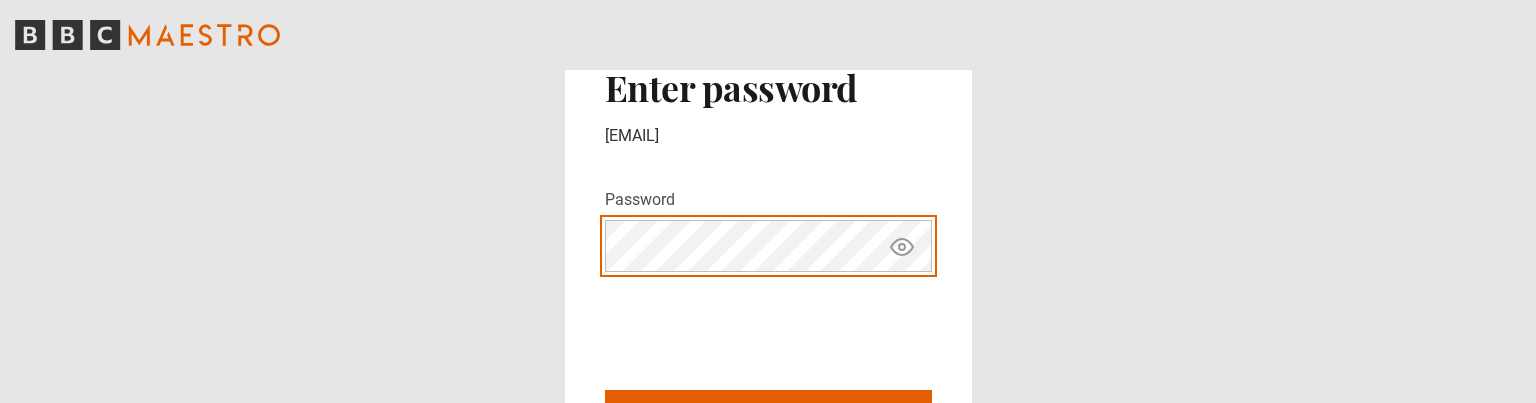 click on "******" at bounding box center (768, 415) 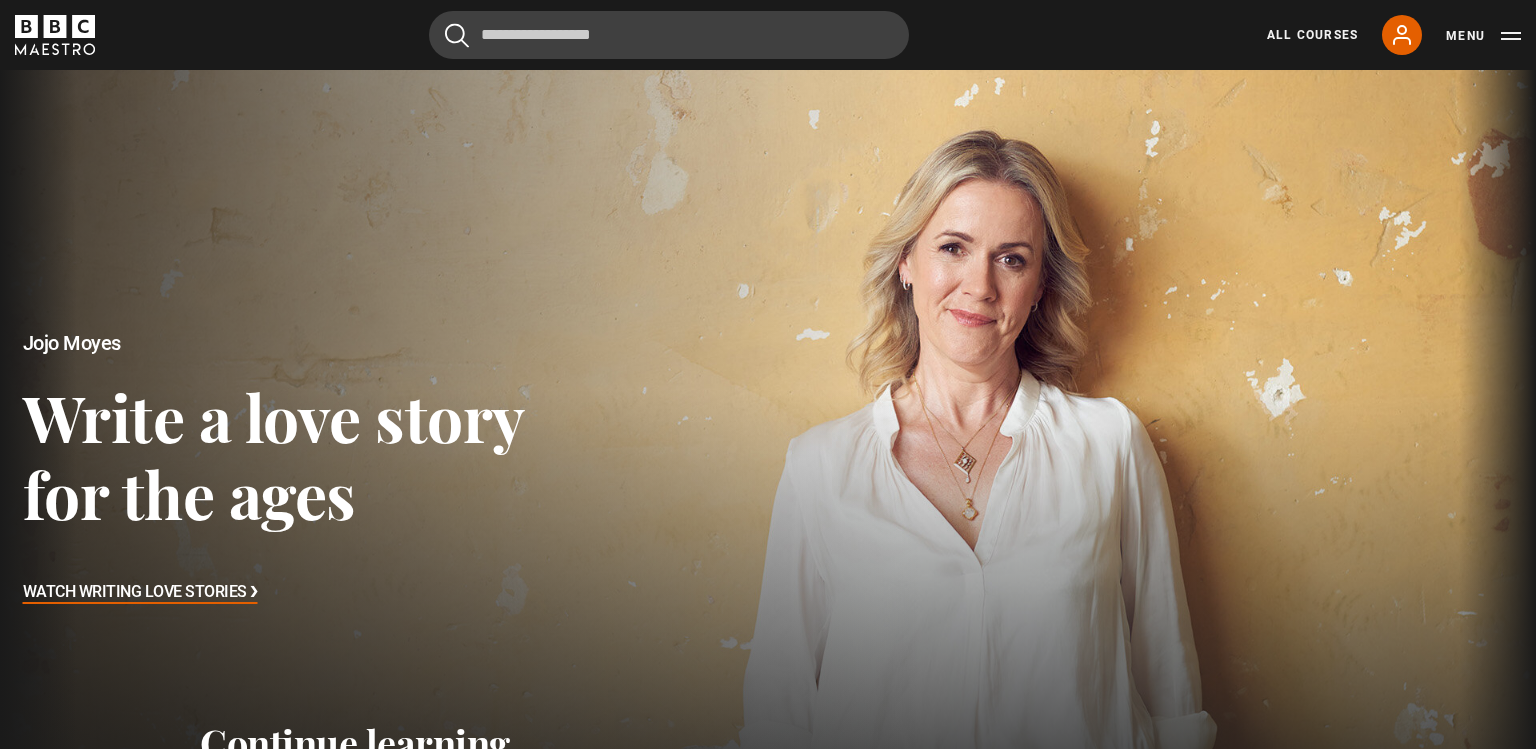 scroll, scrollTop: 0, scrollLeft: 0, axis: both 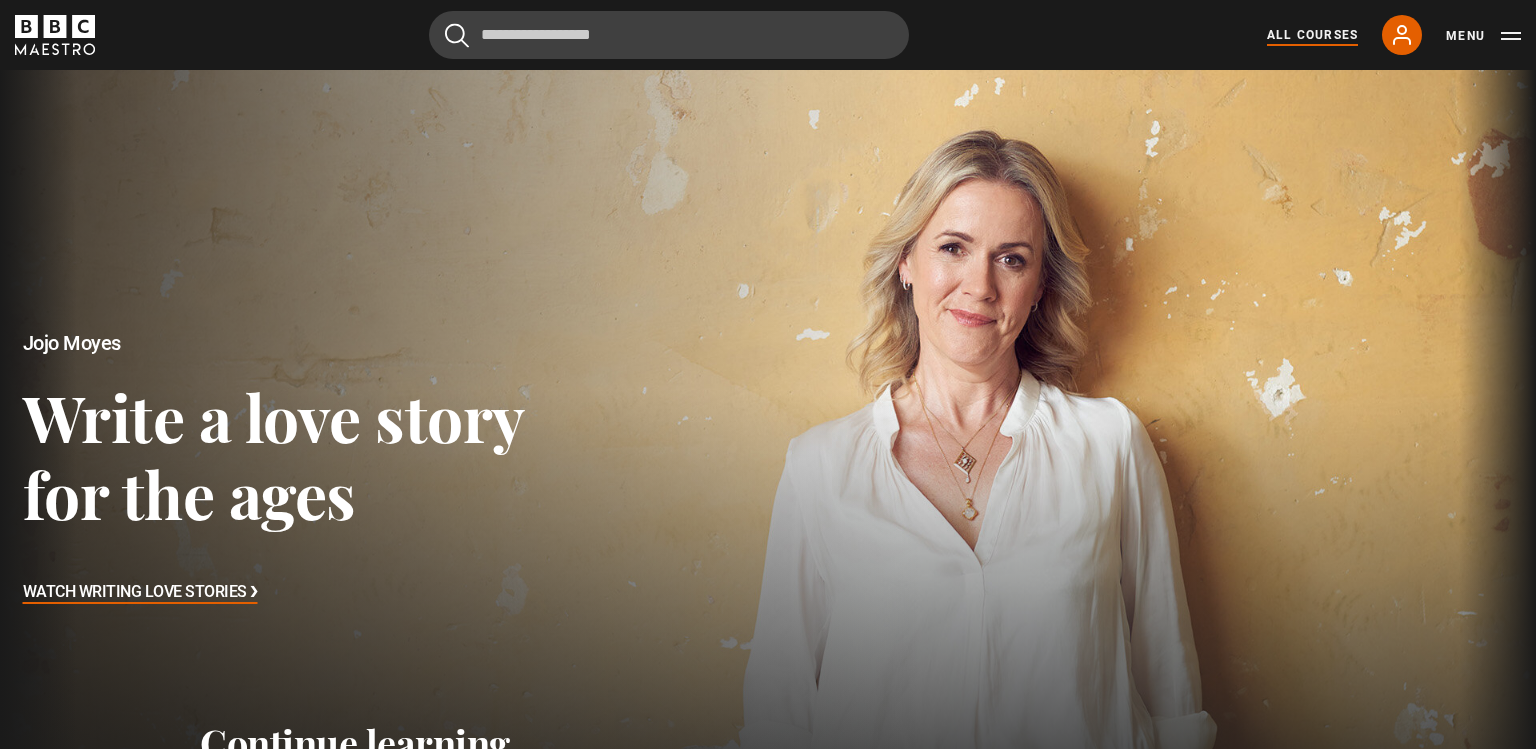 click on "All Courses" at bounding box center [1312, 35] 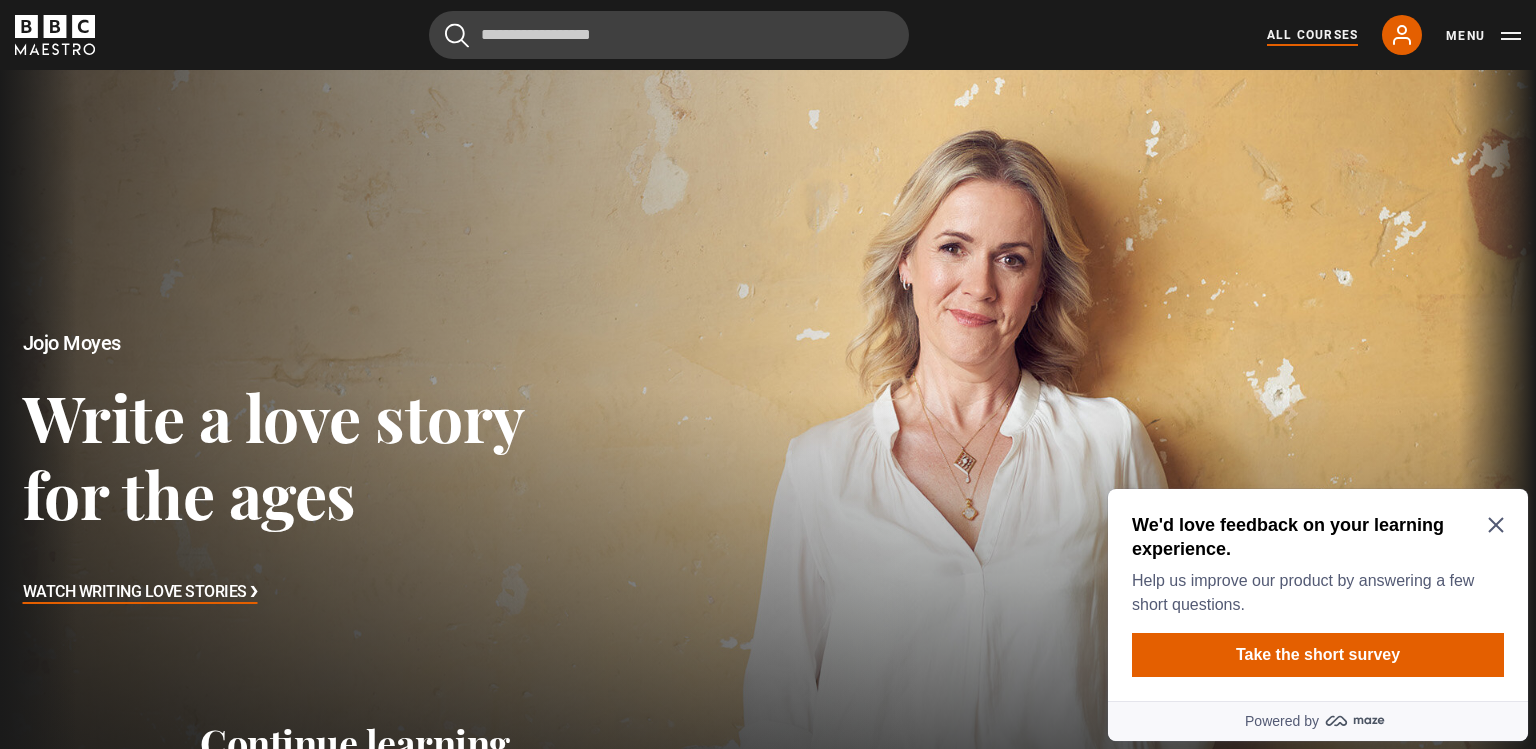 scroll, scrollTop: 0, scrollLeft: 0, axis: both 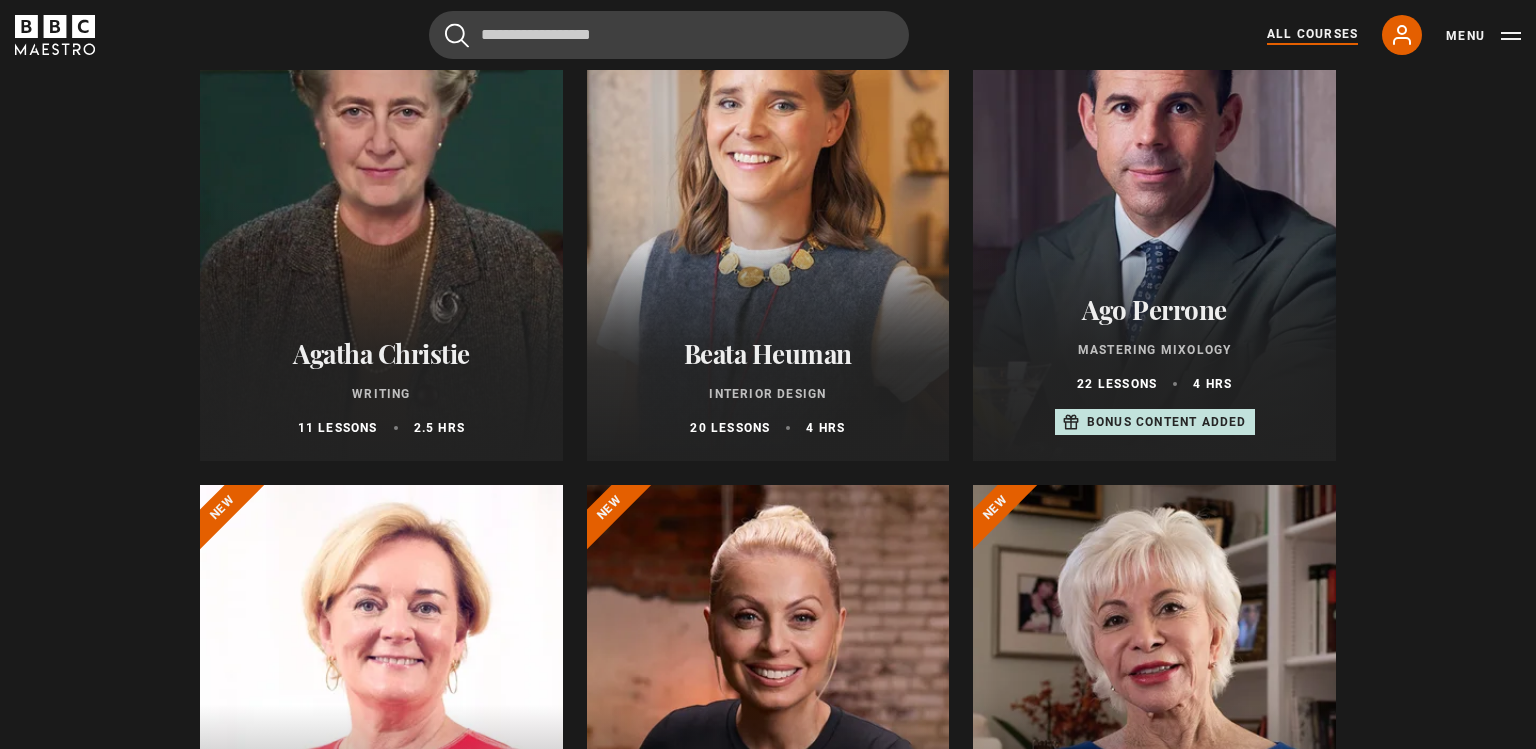 click on "All courses
All courses
New courses
Writing
Food & Drink
Wellness
Film, TV, & The Stage
Business
Art & Design
Music
Home & Lifestyle
[FIRST] [LAST]
Writing
11 lessons
2.5 hrs
New
[FIRST] [LAST]
Interior Design" at bounding box center [768, 3877] 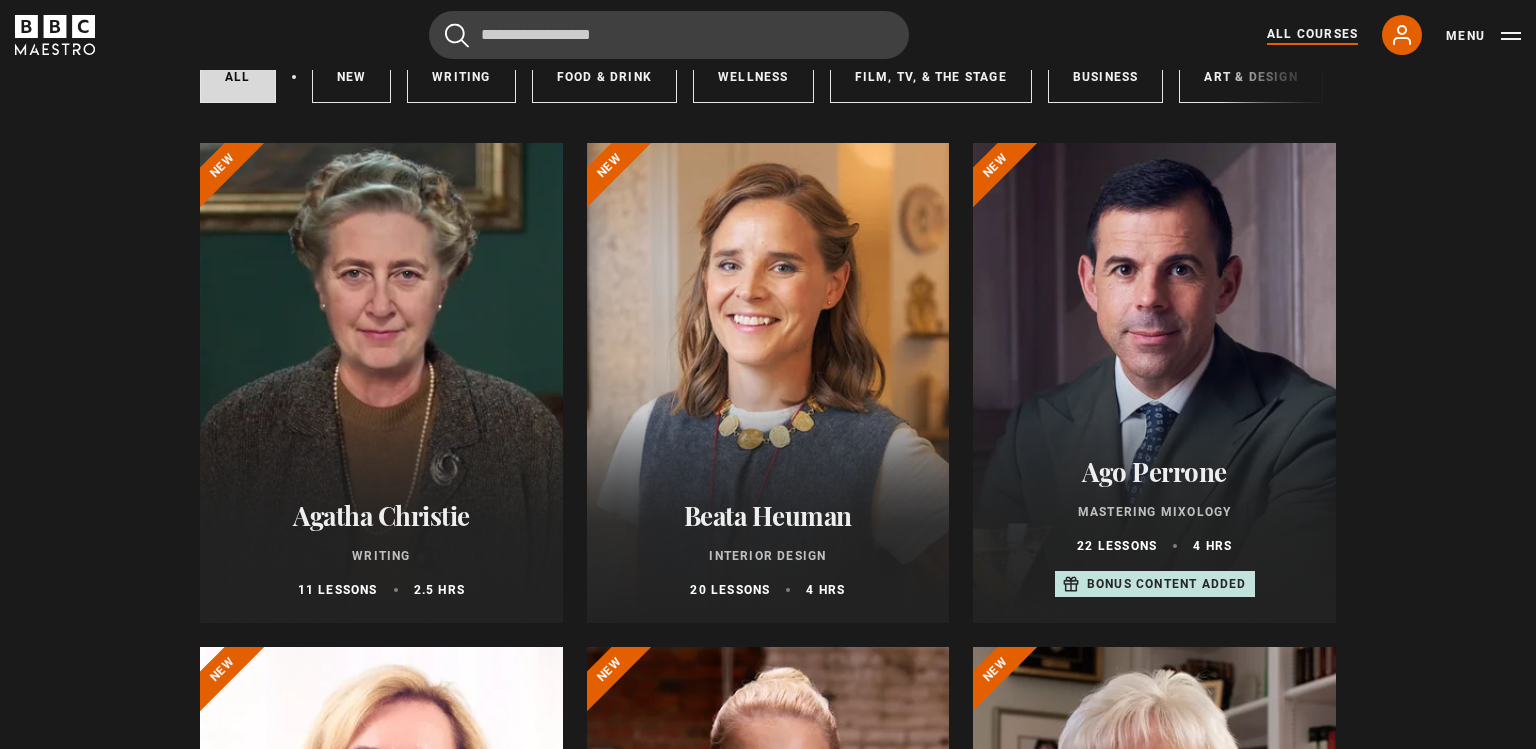 scroll, scrollTop: 112, scrollLeft: 0, axis: vertical 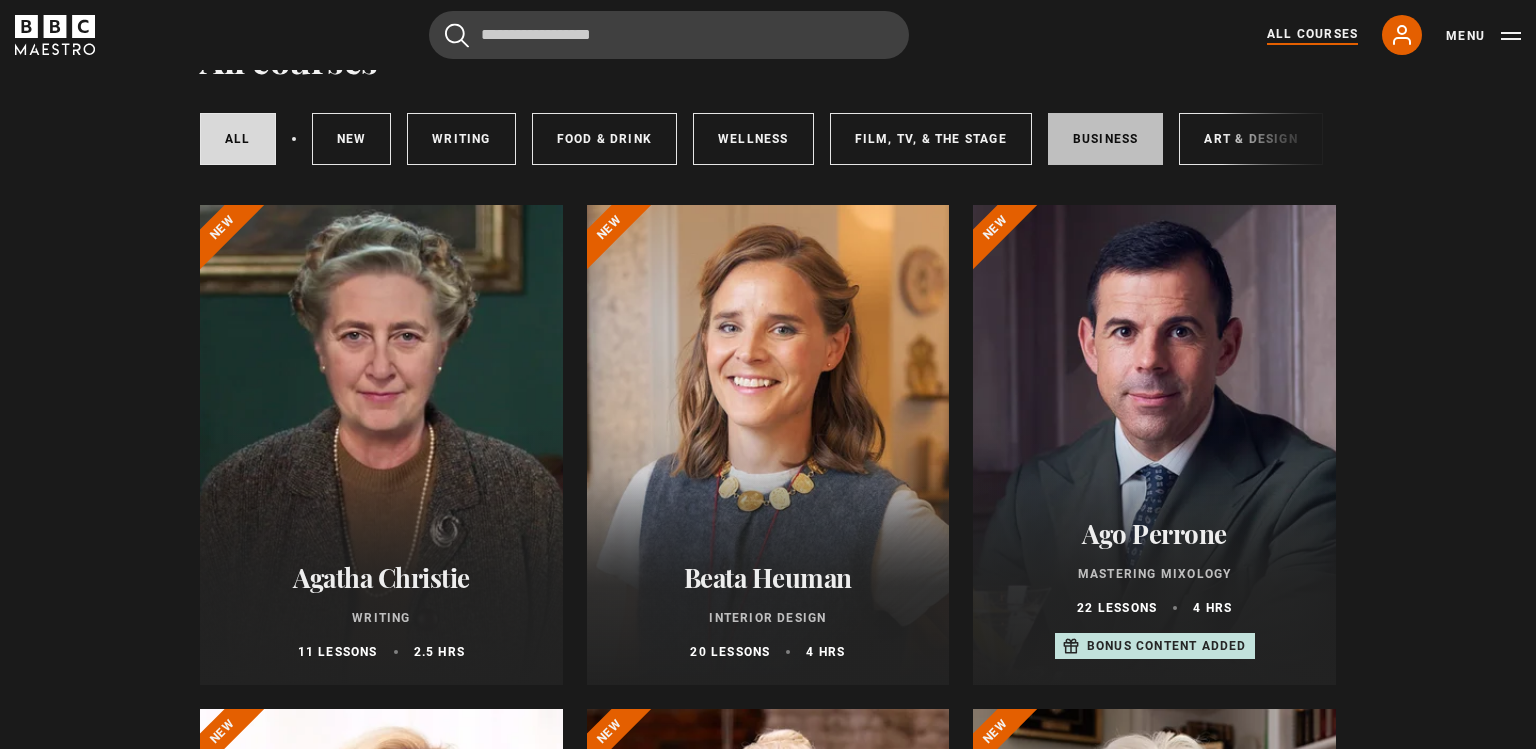click on "Business" at bounding box center (1106, 139) 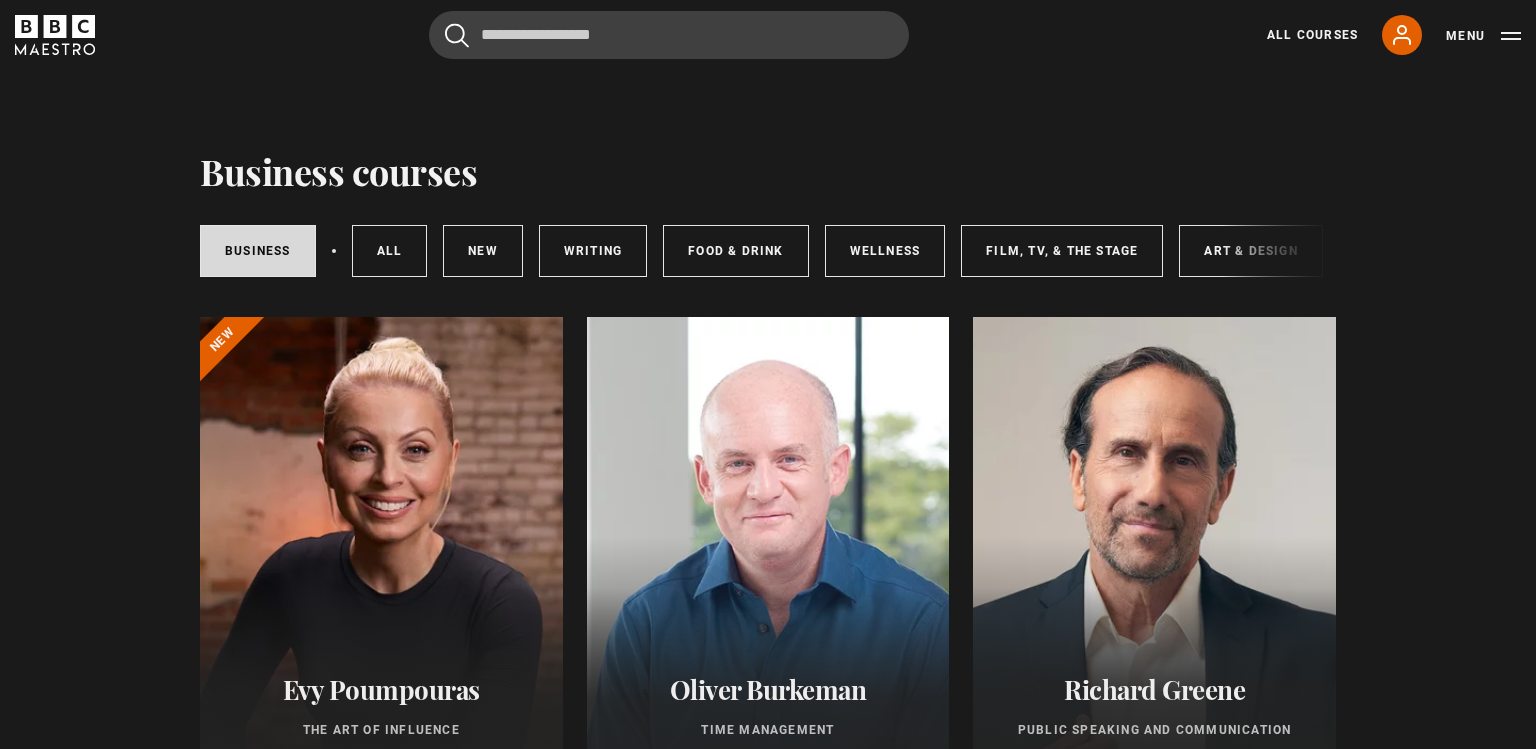 scroll, scrollTop: 0, scrollLeft: 0, axis: both 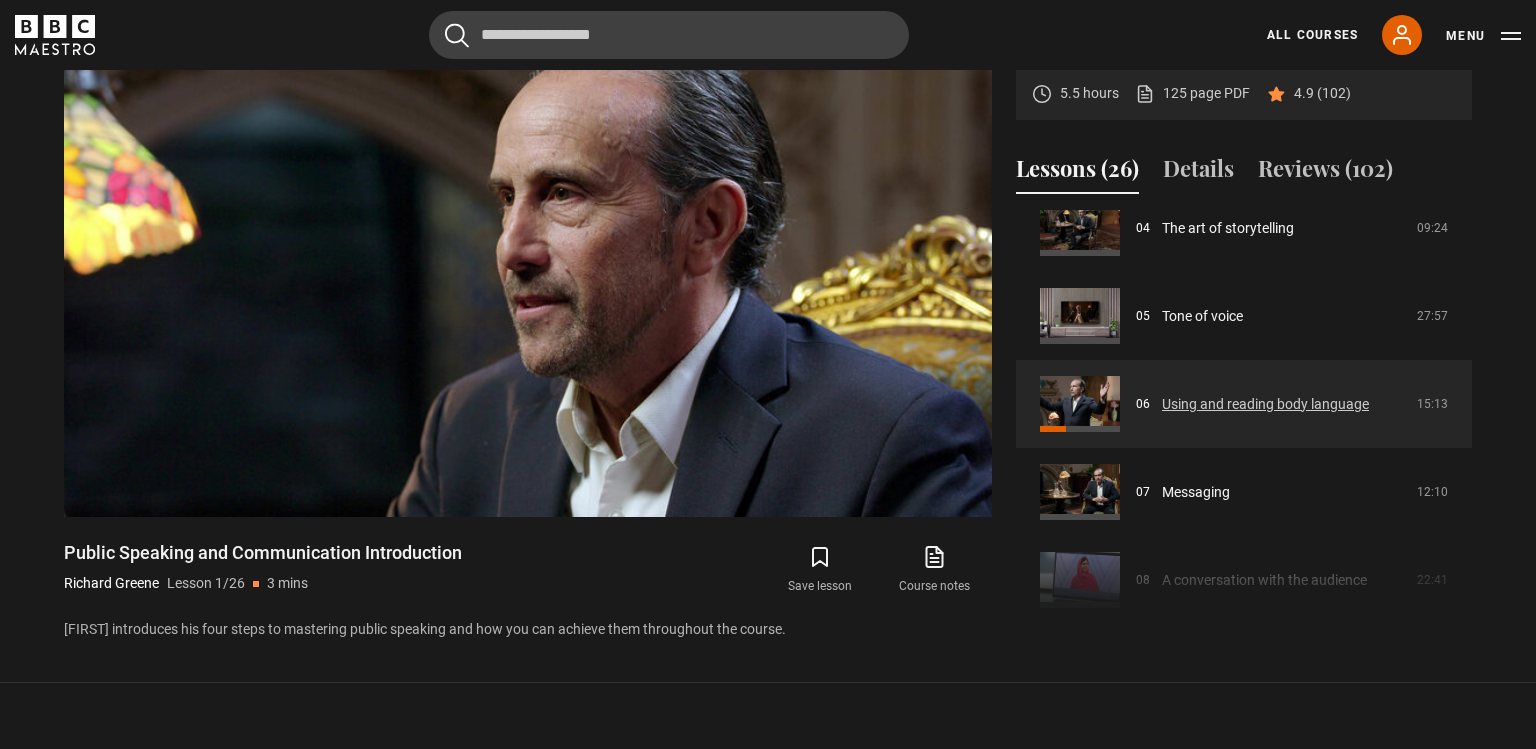 click on "Using and reading body language" at bounding box center (1265, 404) 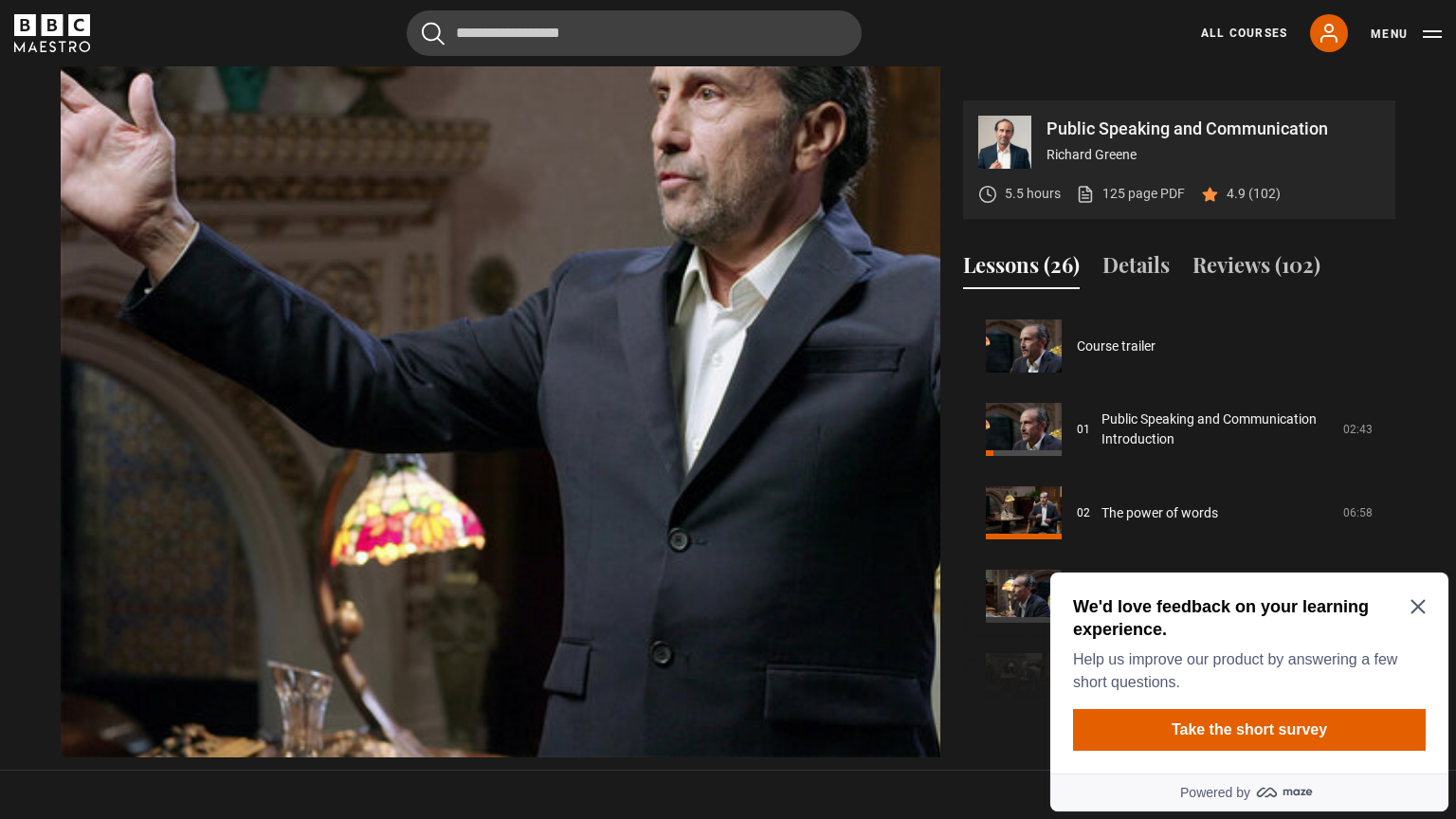 scroll, scrollTop: 804, scrollLeft: 0, axis: vertical 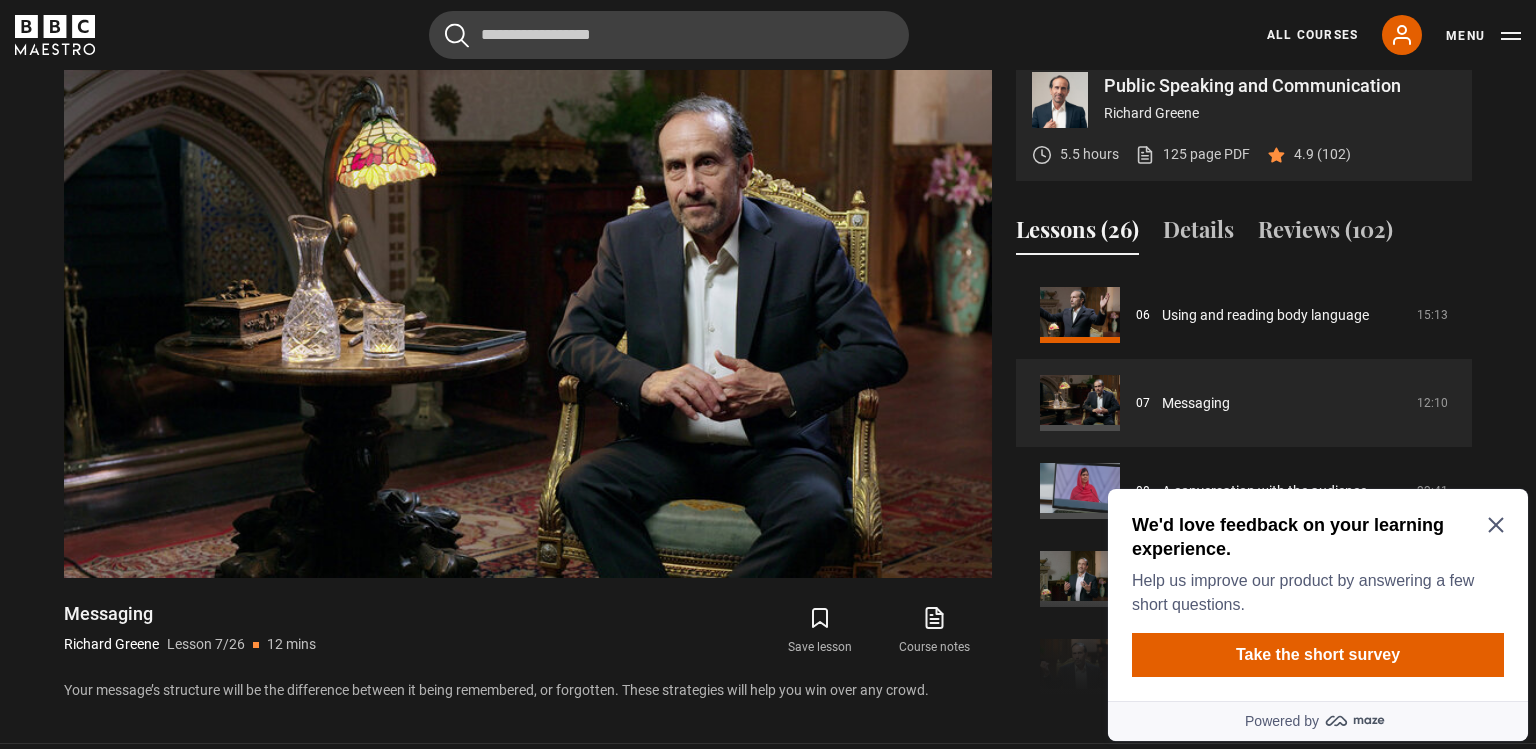 click 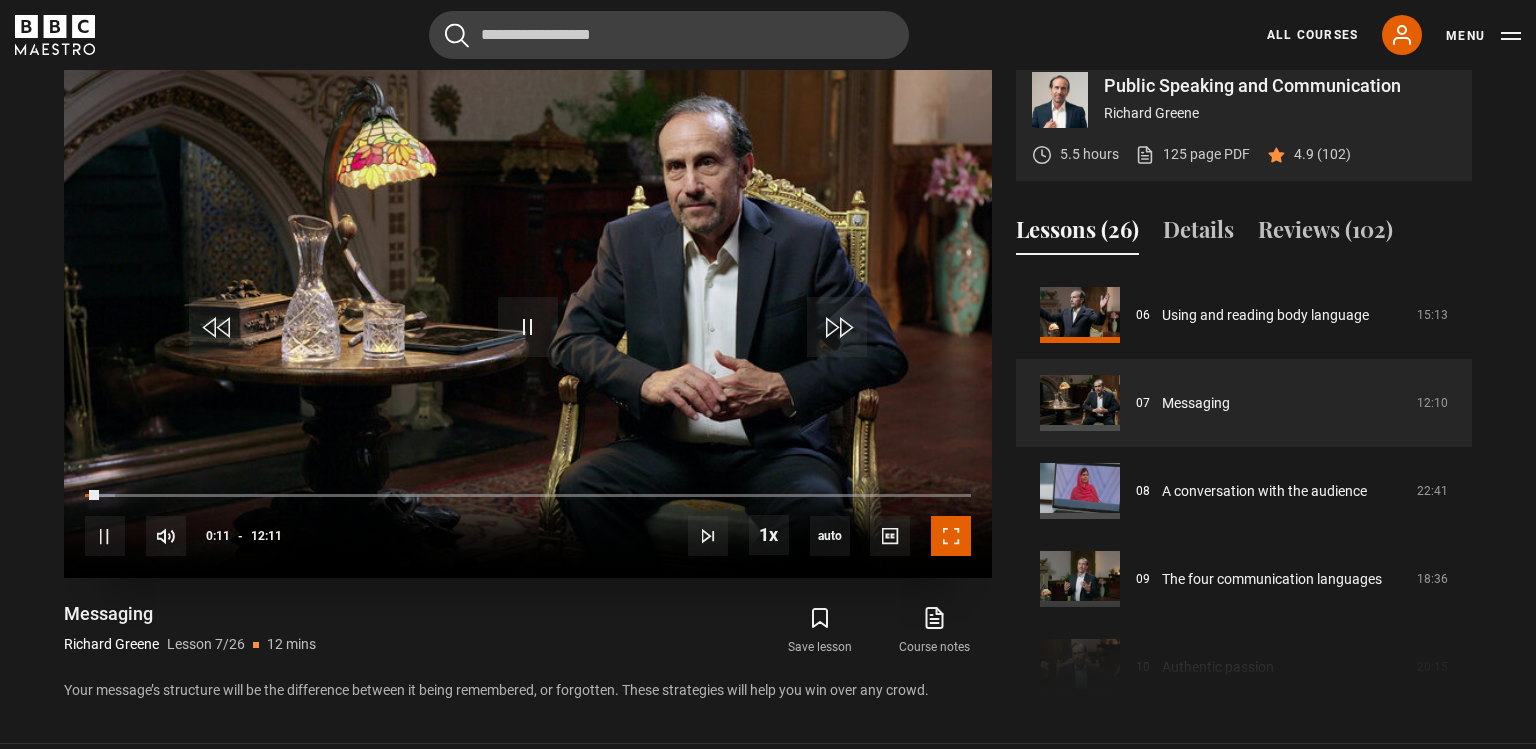 click at bounding box center (951, 536) 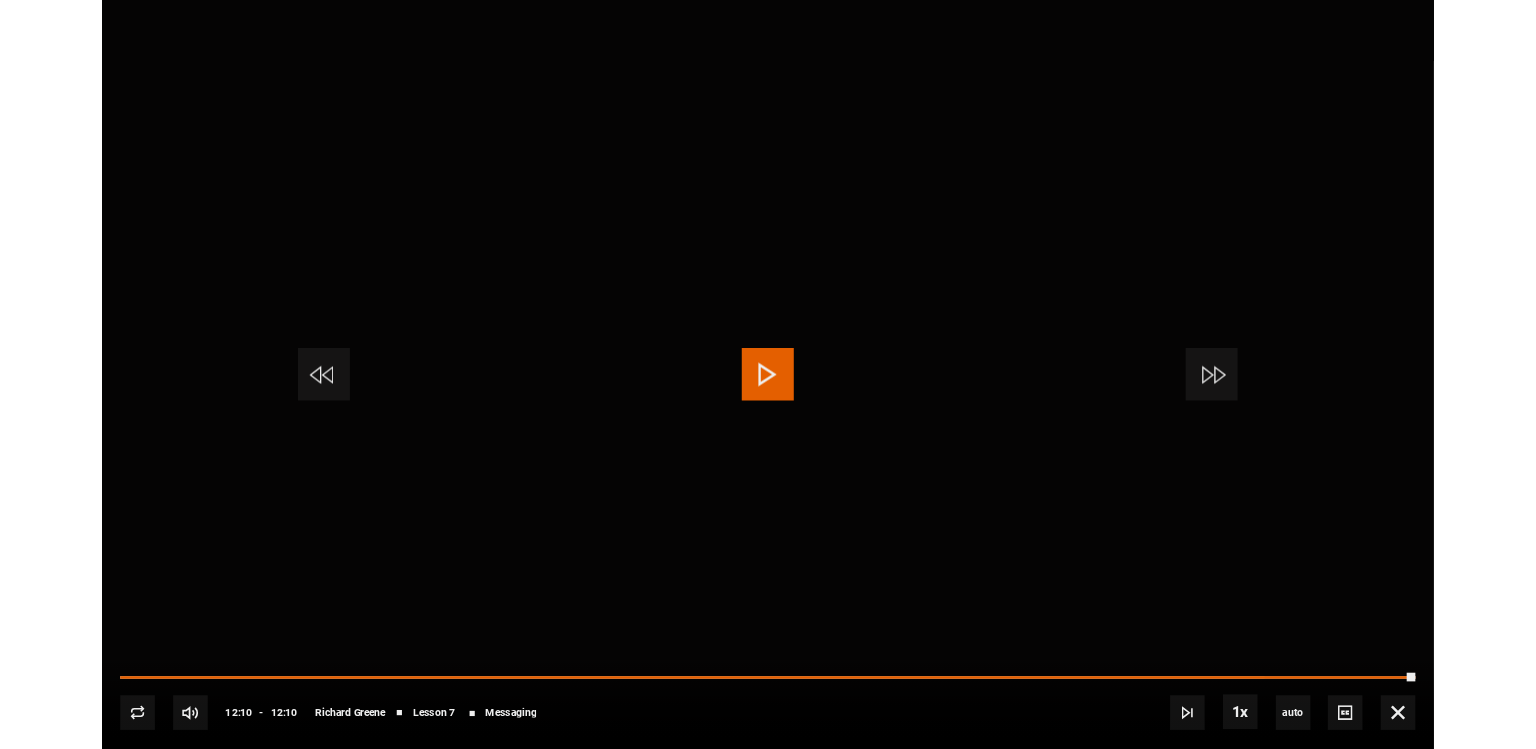 scroll, scrollTop: 936, scrollLeft: 0, axis: vertical 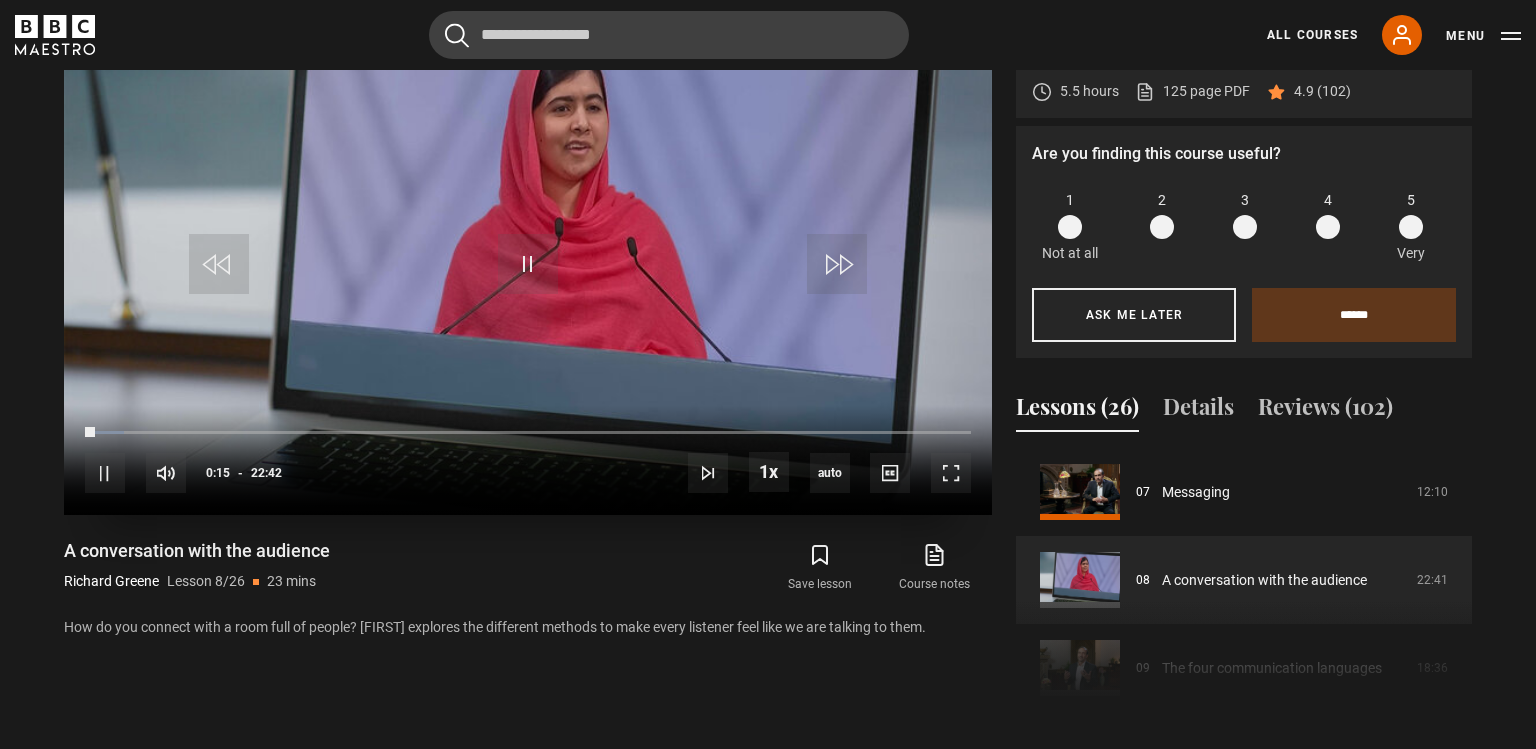 click on "10s Skip Back 10 seconds Pause 10s Skip Forward 10 seconds Loaded :  4.41% 00:15 Pause Mute Current Time  0:15 - Duration  22:42
[FIRST]  [LAST]
Lesson 8
A conversation with the audience
1x Playback Rate 2x 1.5x 1x , selected 0.5x auto Quality 360p 720p 1080p 2160p Auto , selected Captions captions off , selected English  Captions" at bounding box center [528, 460] 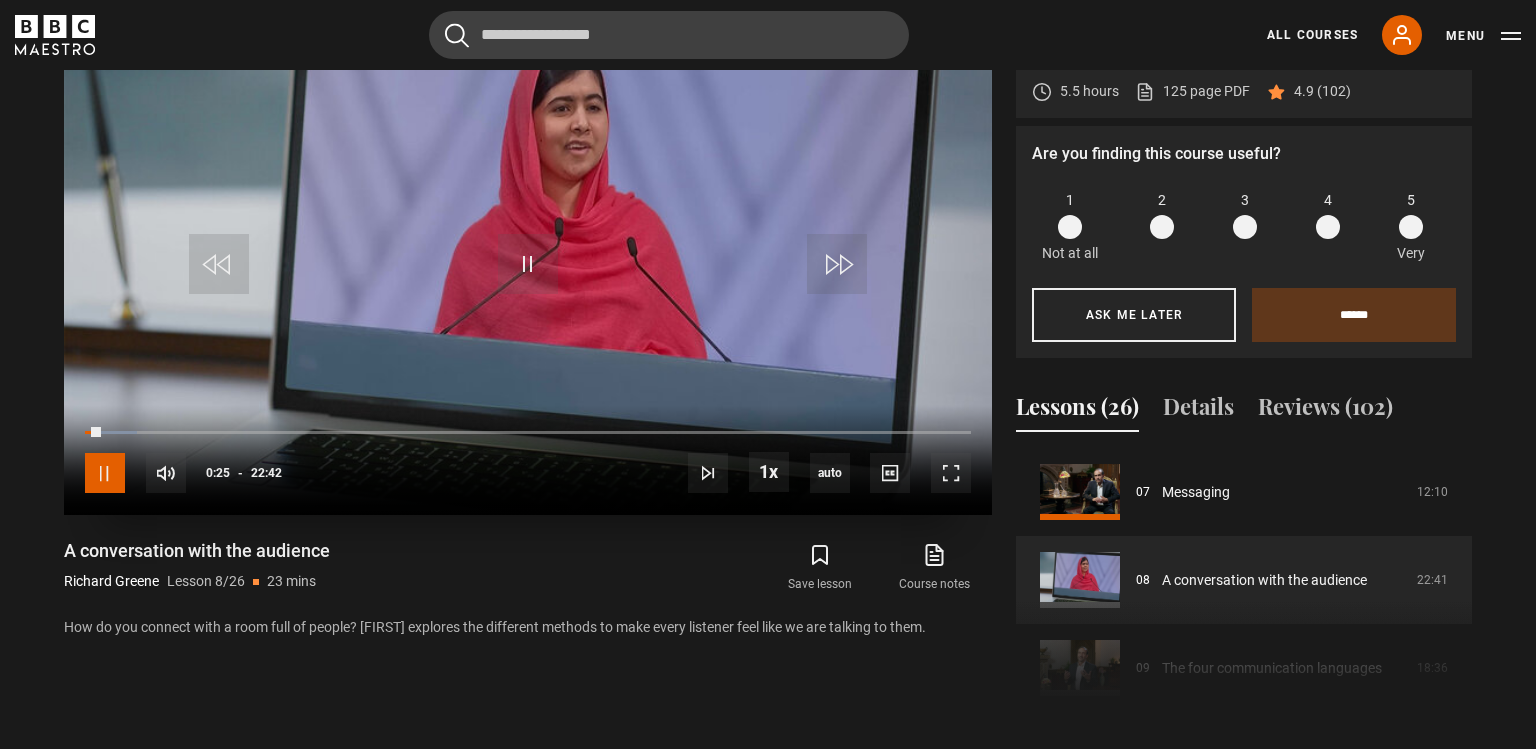 click at bounding box center (105, 473) 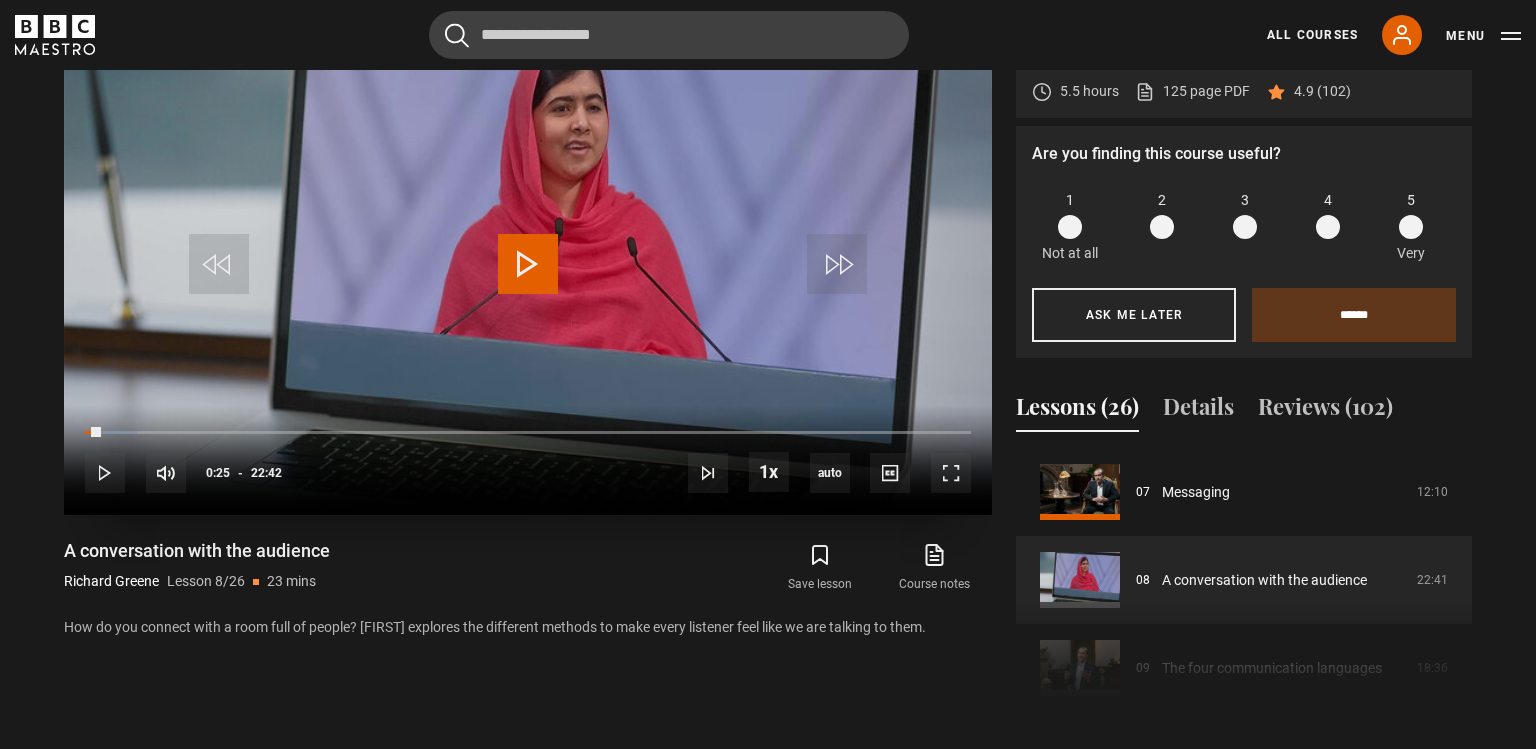 scroll, scrollTop: 928, scrollLeft: 0, axis: vertical 